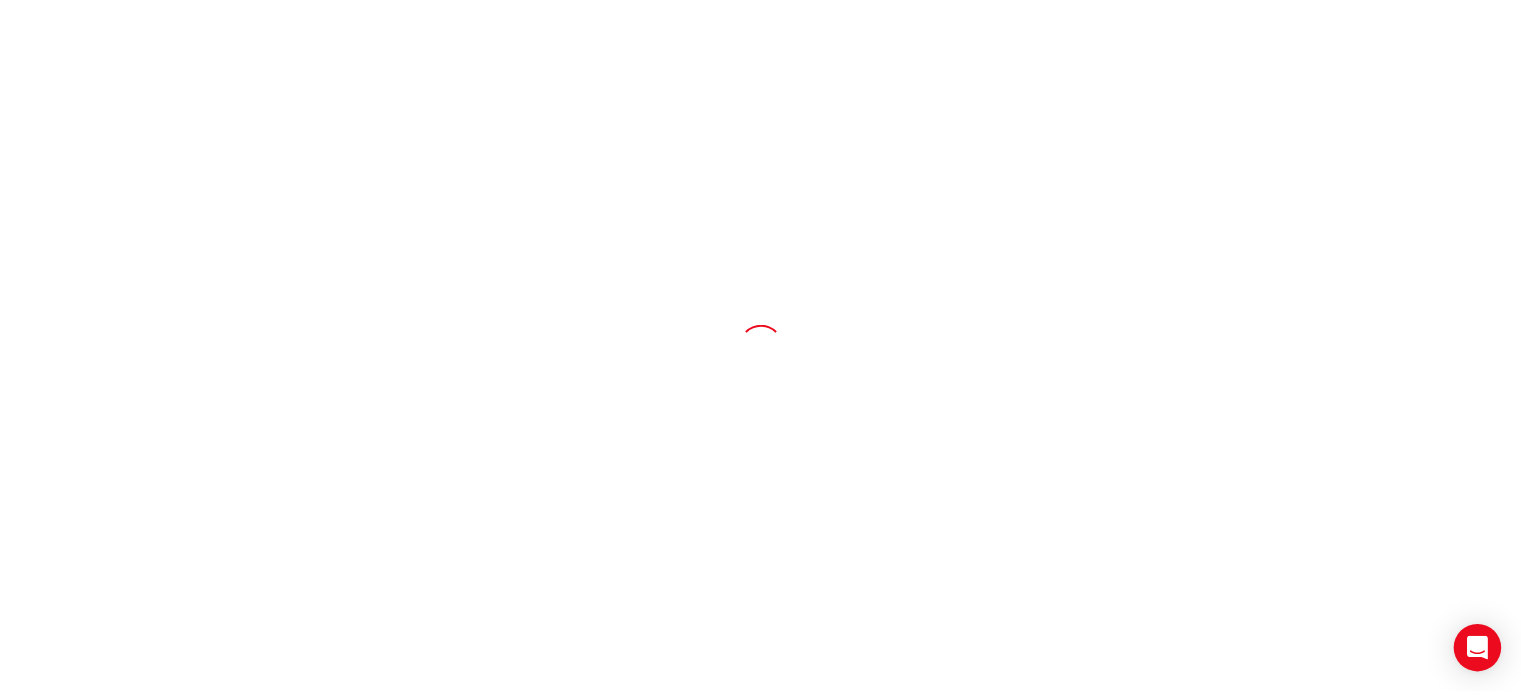 scroll, scrollTop: 0, scrollLeft: 0, axis: both 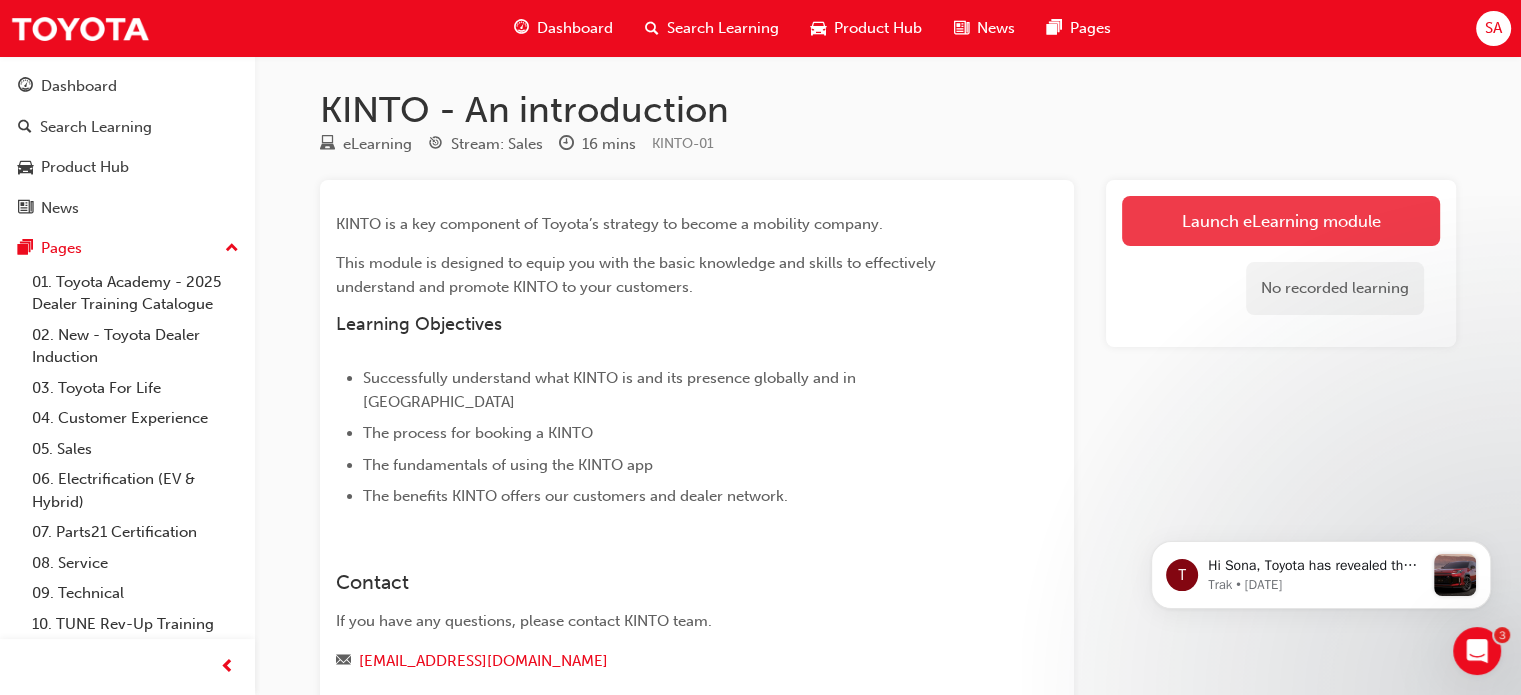 click on "Launch eLearning module" at bounding box center (1281, 221) 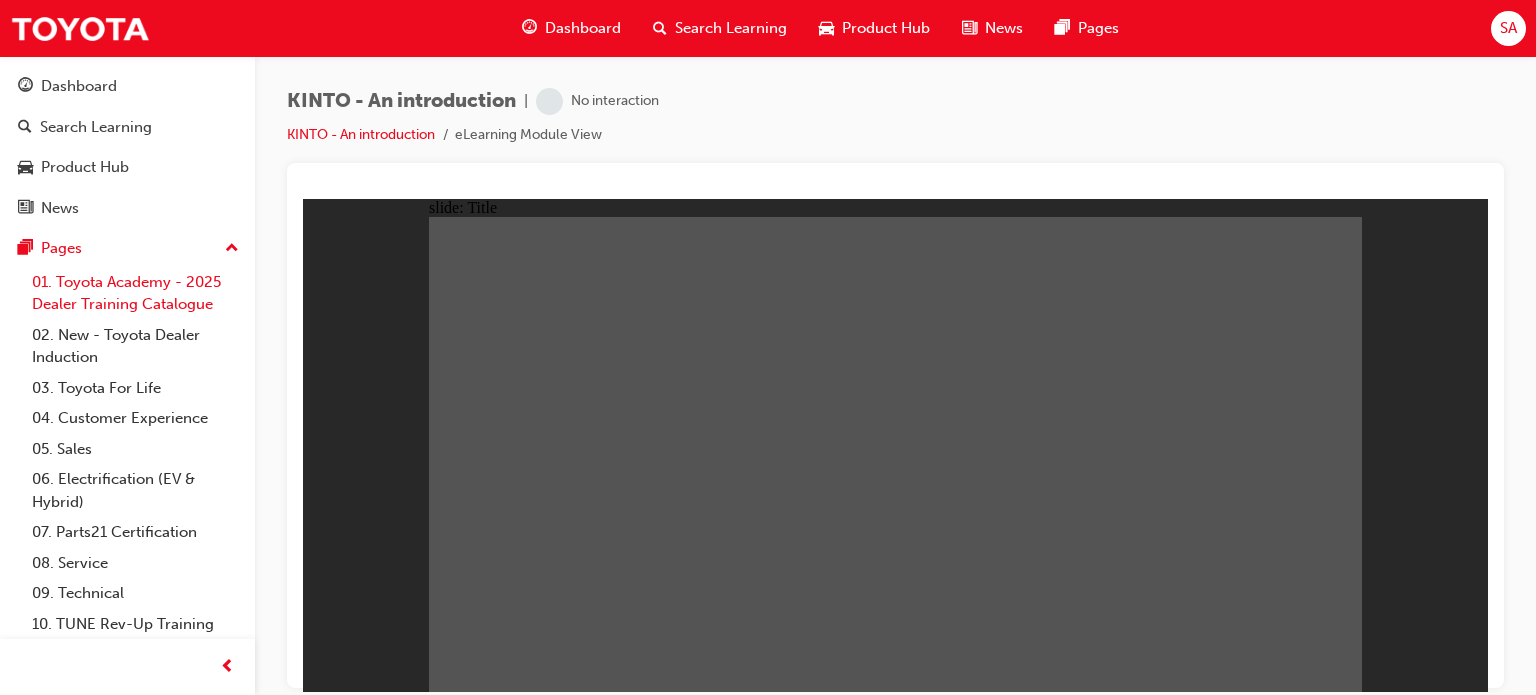 scroll, scrollTop: 0, scrollLeft: 0, axis: both 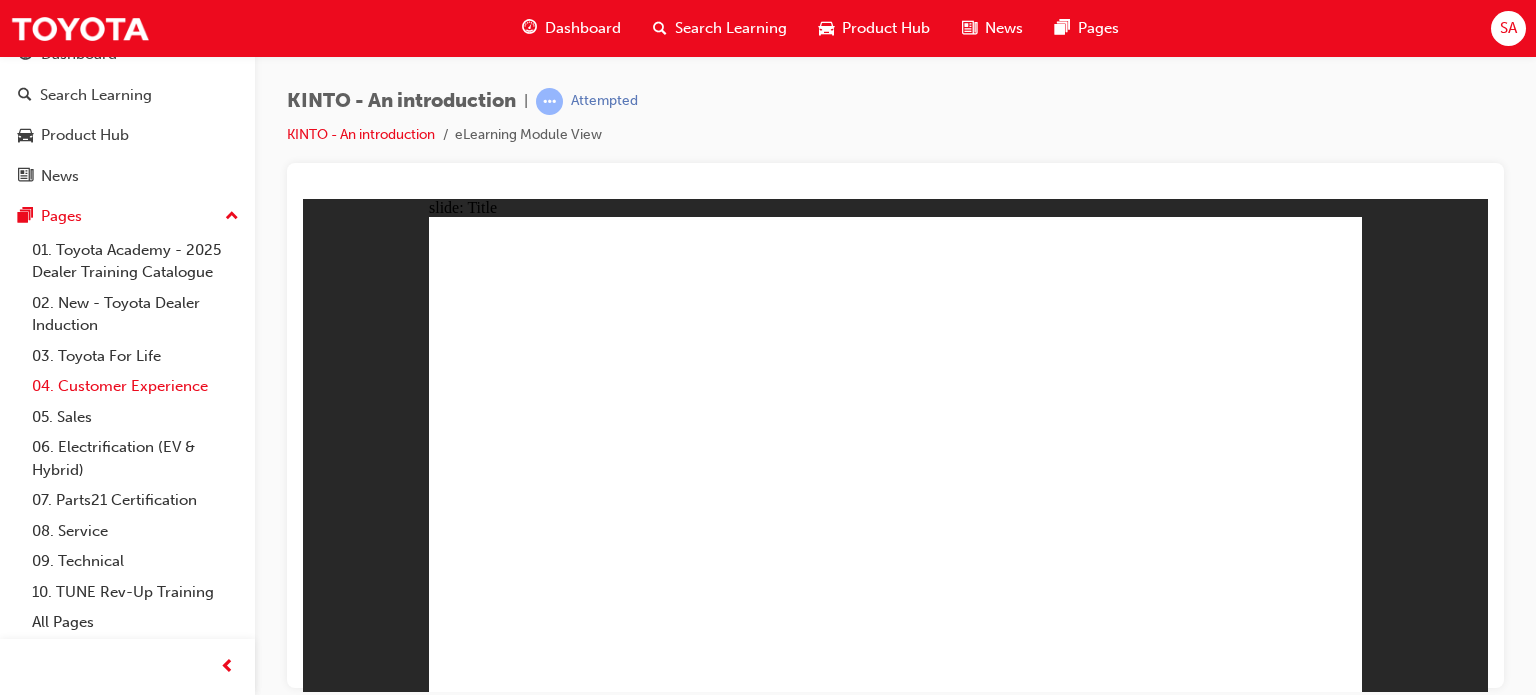 click on "04. Customer Experience" at bounding box center [135, 386] 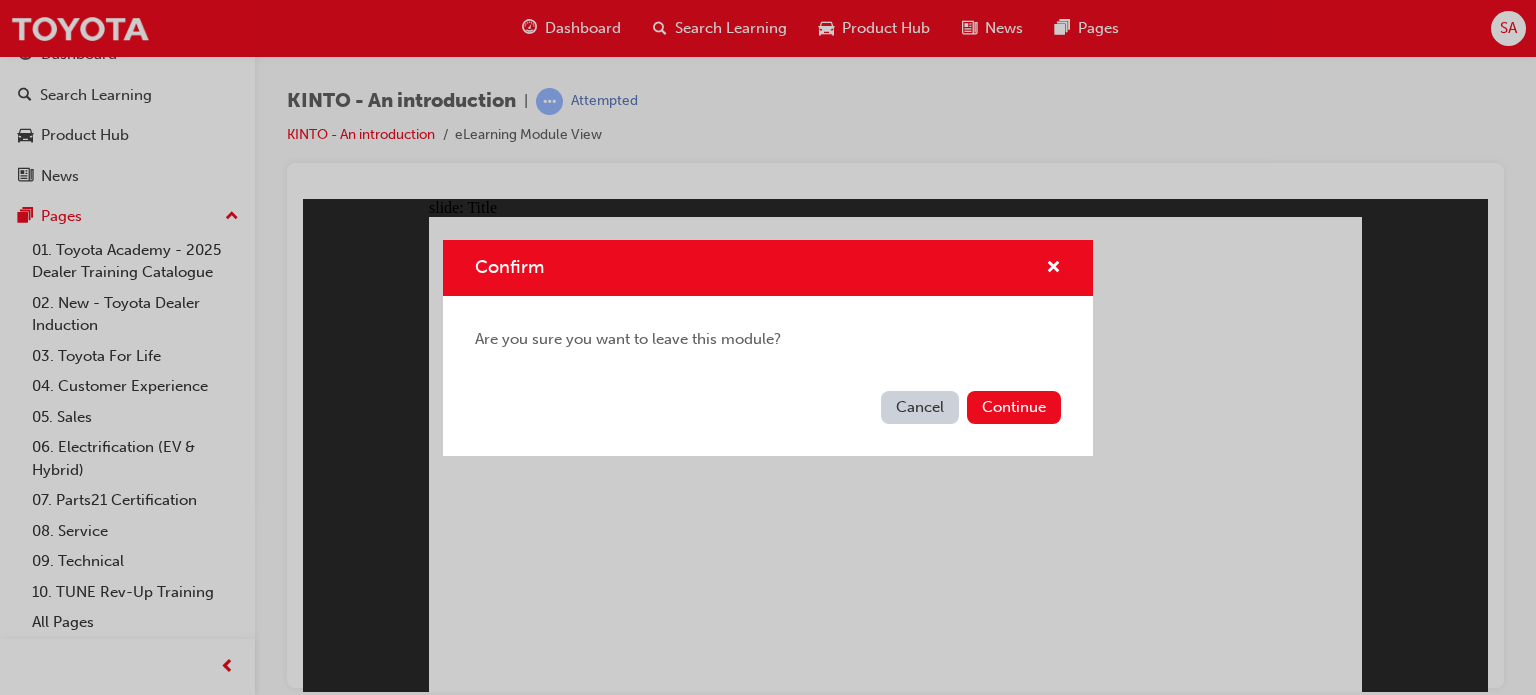 click on "Cancel" at bounding box center [920, 407] 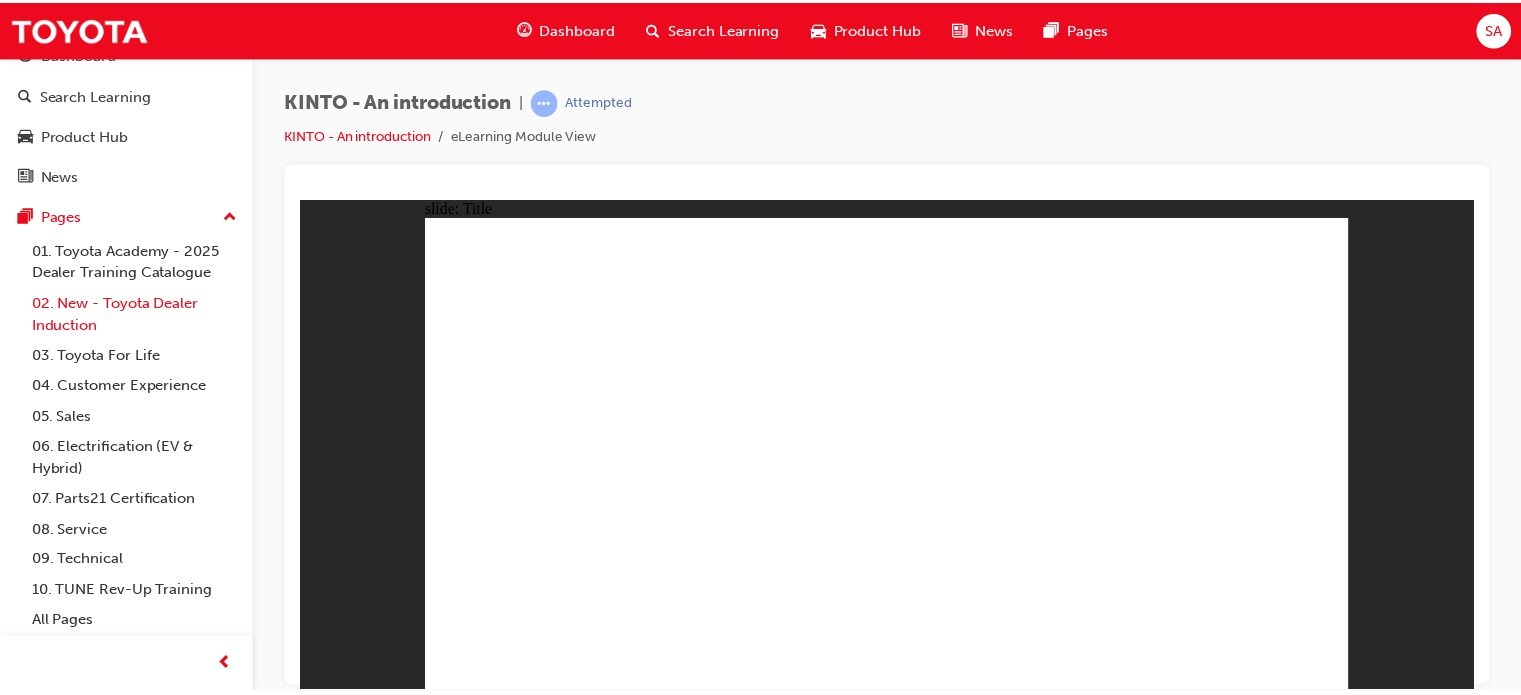scroll, scrollTop: 0, scrollLeft: 0, axis: both 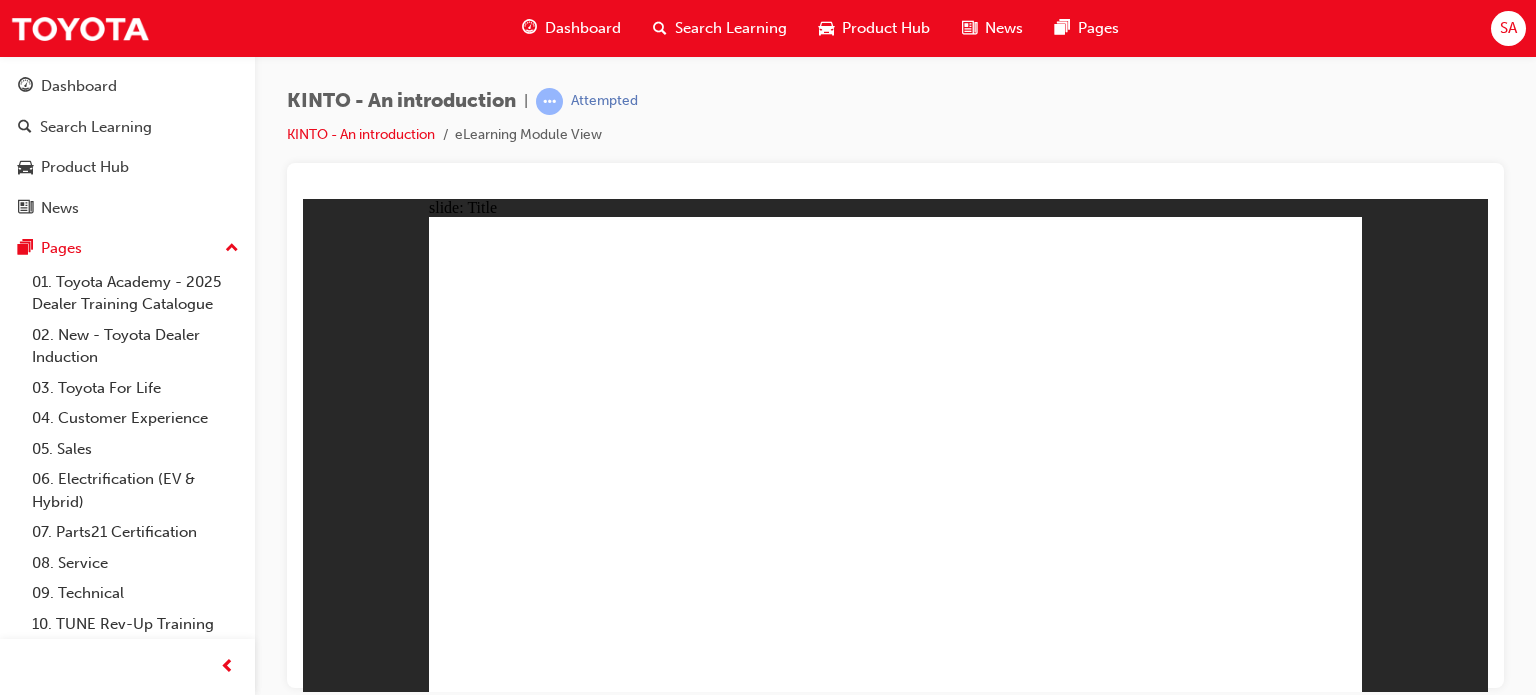 click 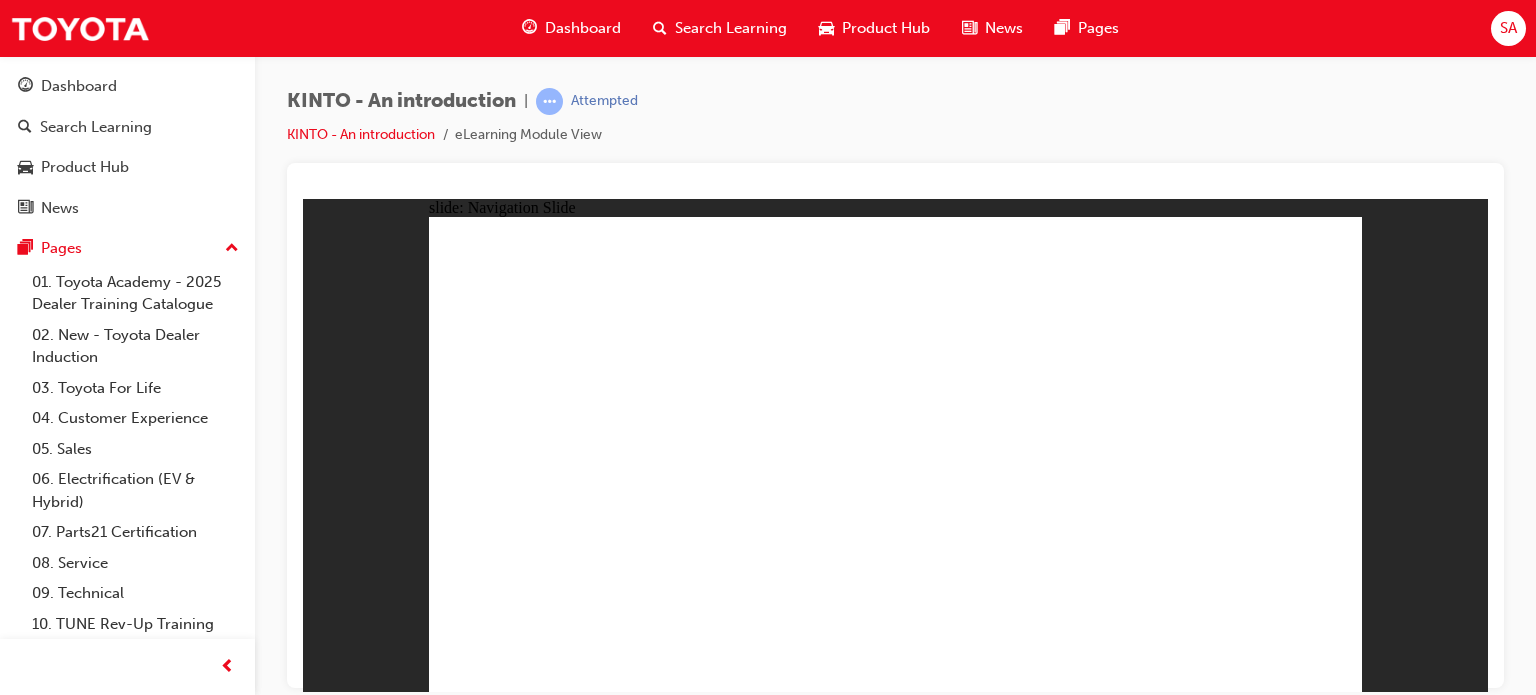 click 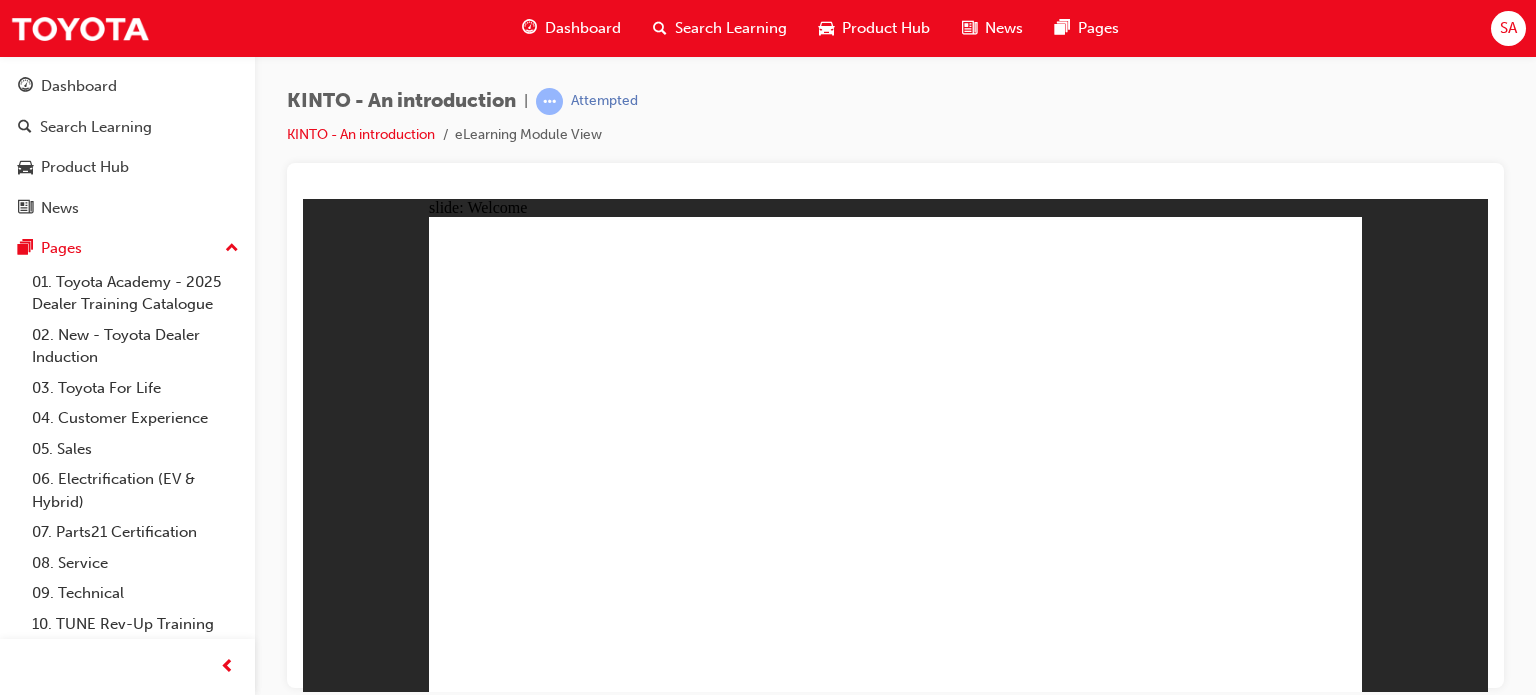 click 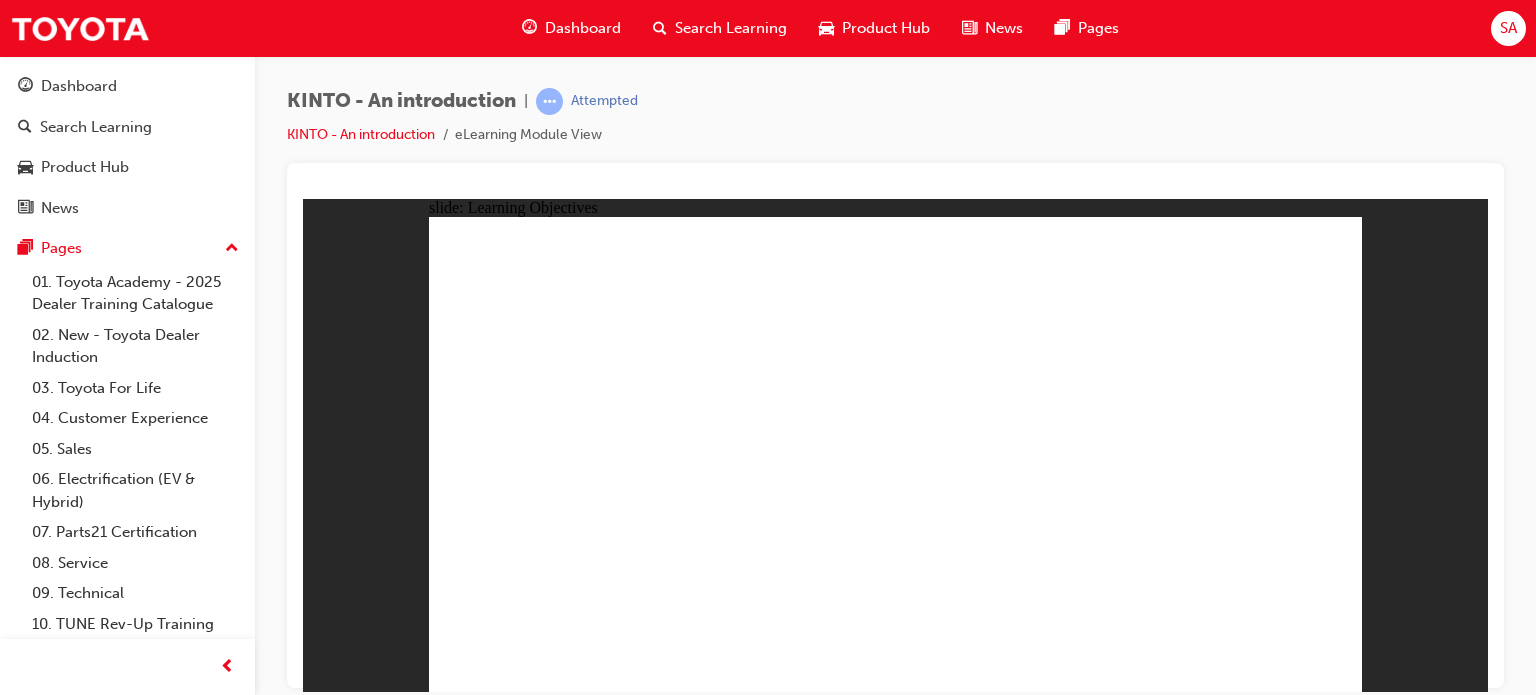 click 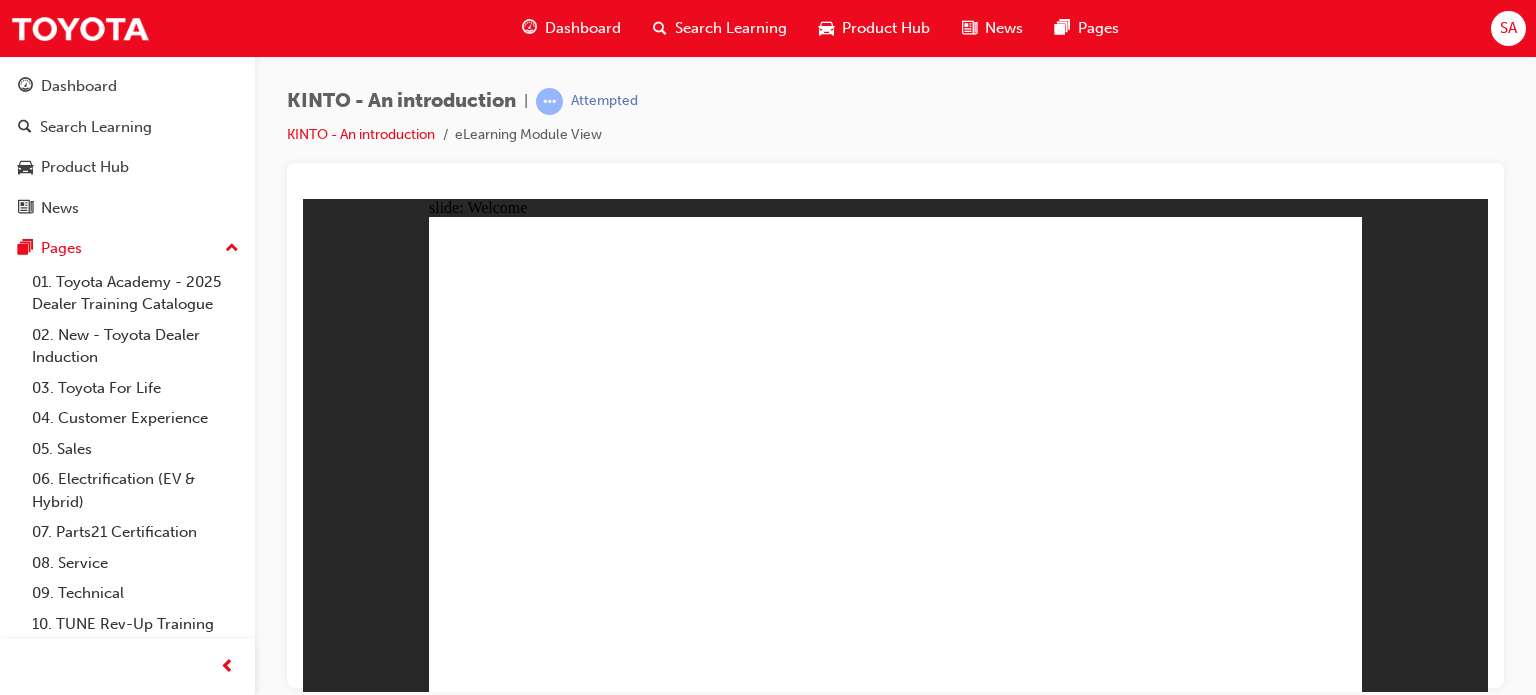 click 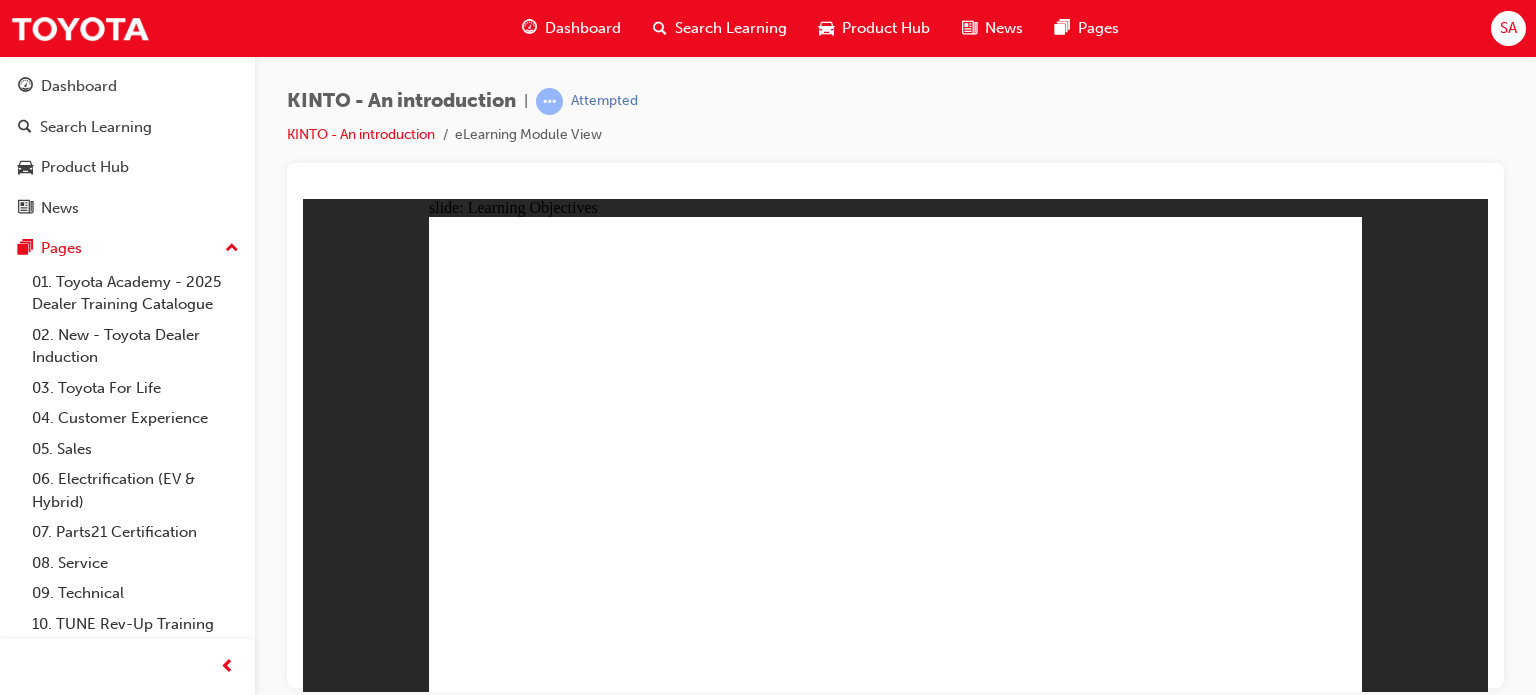 click 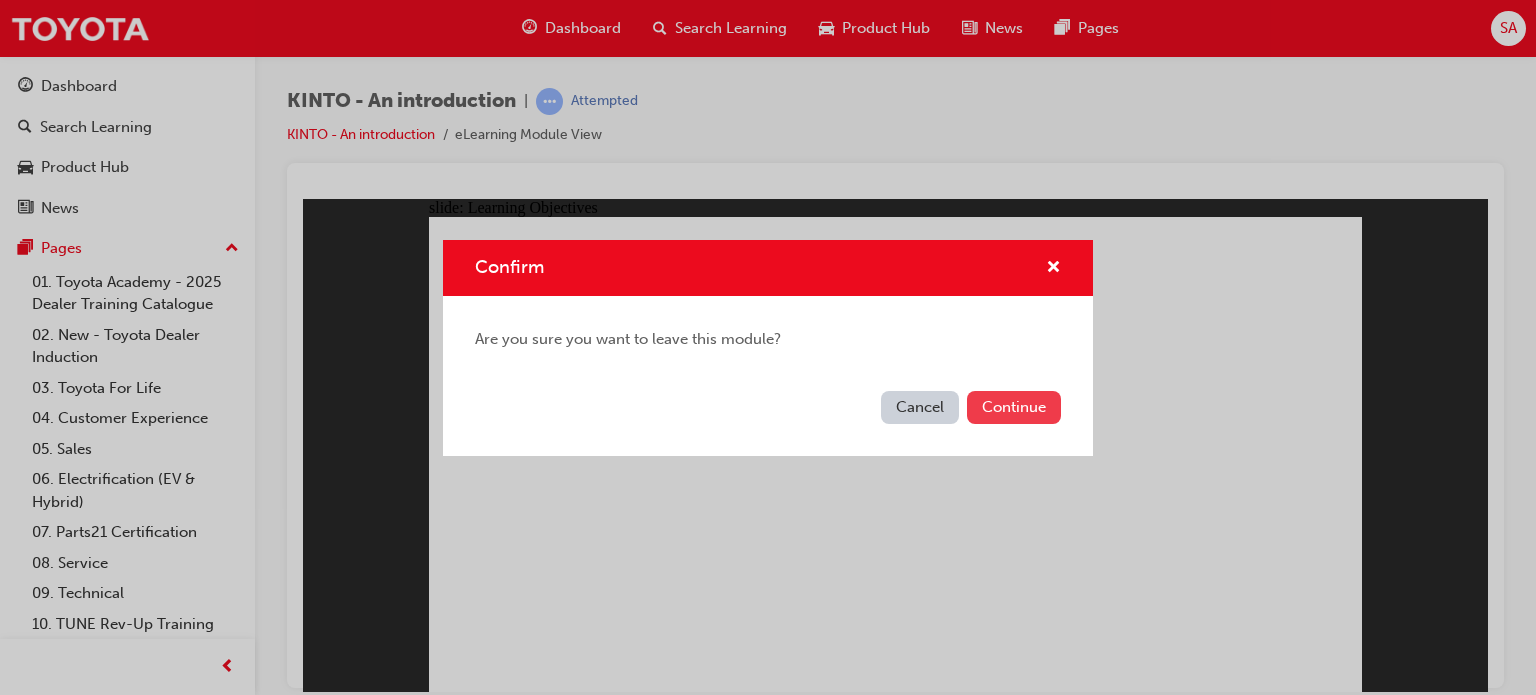 click on "Continue" at bounding box center (1014, 407) 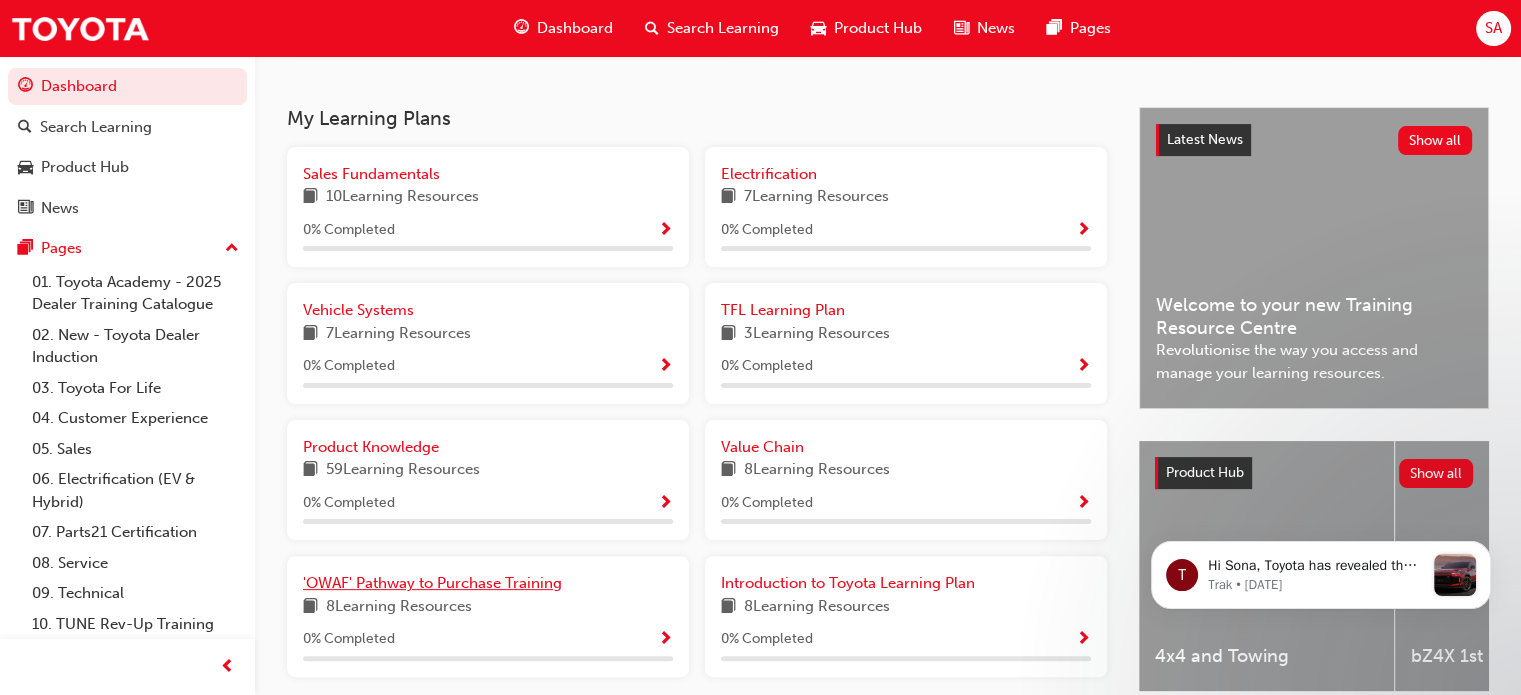 scroll, scrollTop: 498, scrollLeft: 0, axis: vertical 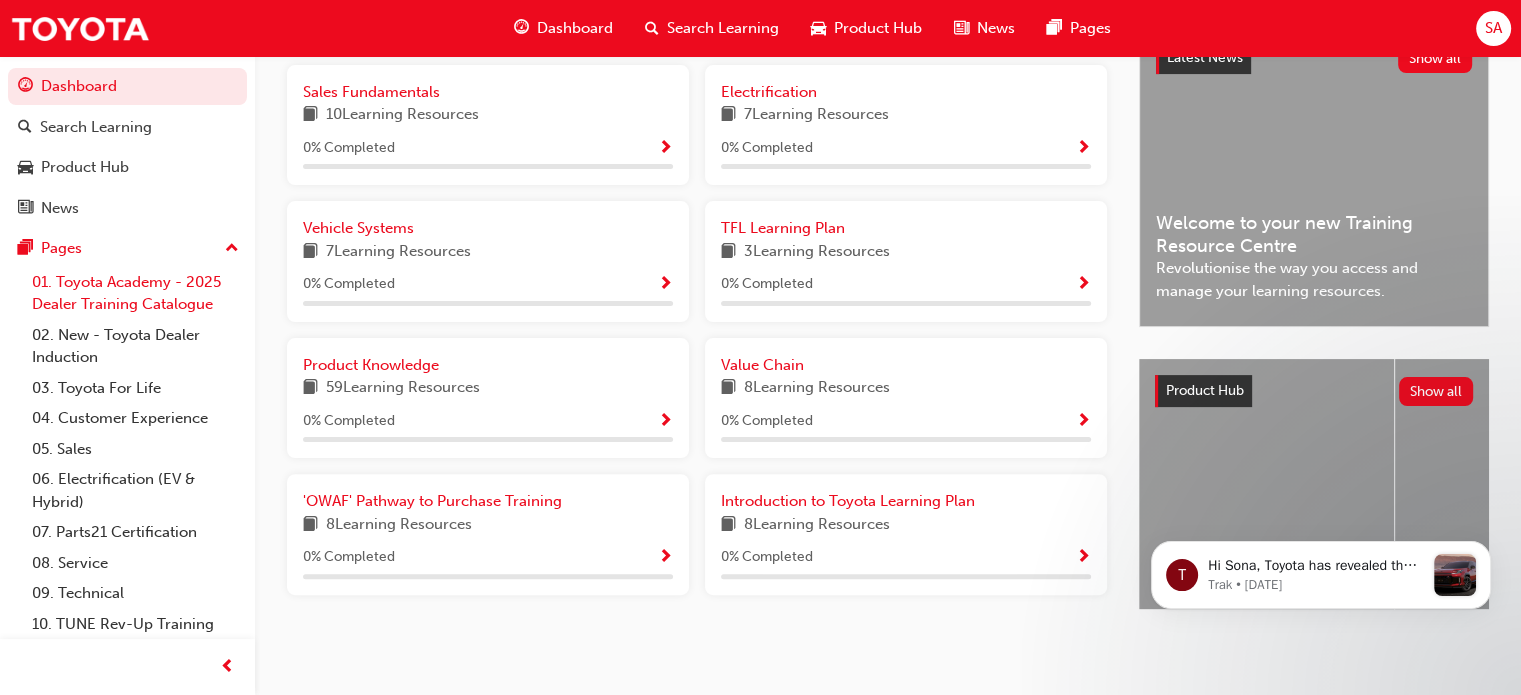 click on "01. Toyota Academy - 2025 Dealer Training Catalogue" at bounding box center [135, 293] 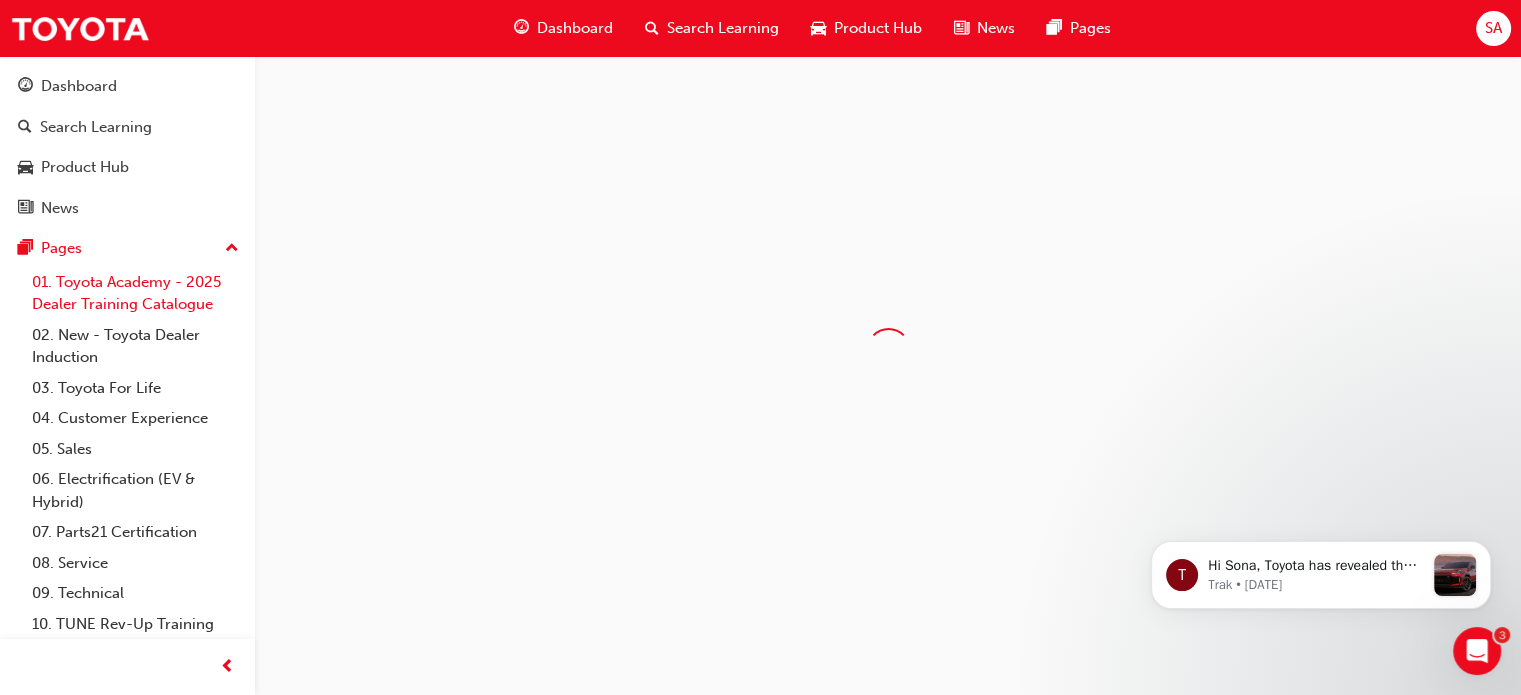 scroll, scrollTop: 0, scrollLeft: 0, axis: both 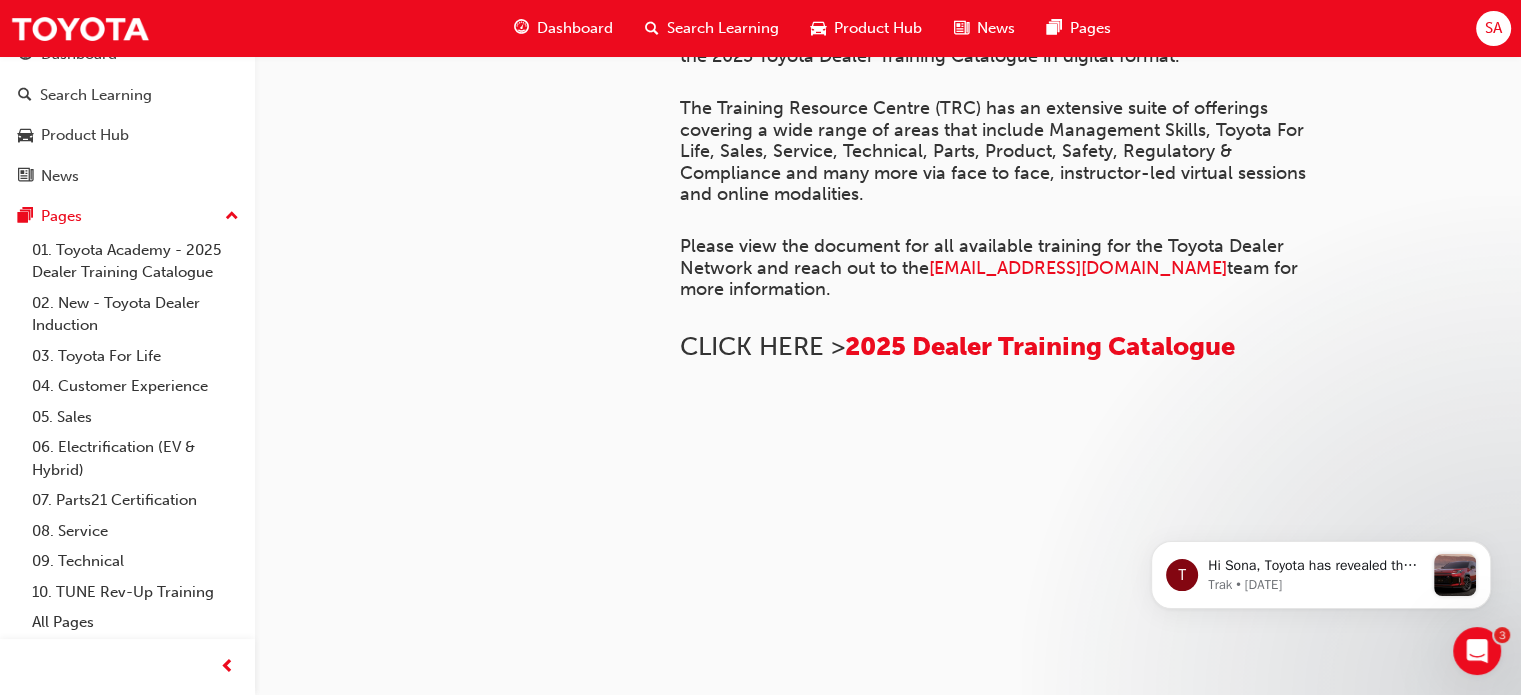 click on "The Training Resource Centre (TRC) has an extensive suite of offerings covering a wide range of areas that include Management Skills, Toyota For Life, Sales, Service, Technical, Parts, Product, Safety, Regulatory & Compliance and many more via face to face, instructor-led virtual sessions and online modalities." at bounding box center (1005, 152) 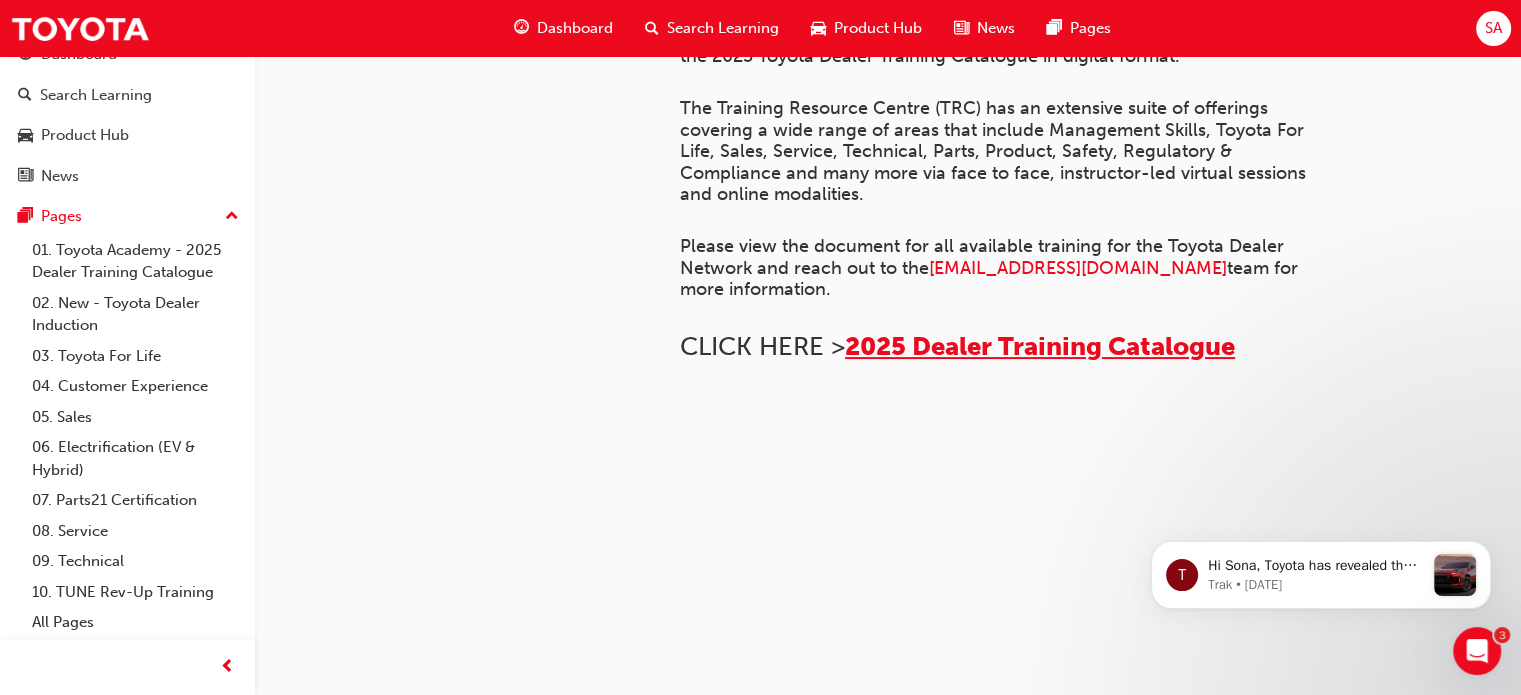 scroll, scrollTop: 896, scrollLeft: 0, axis: vertical 